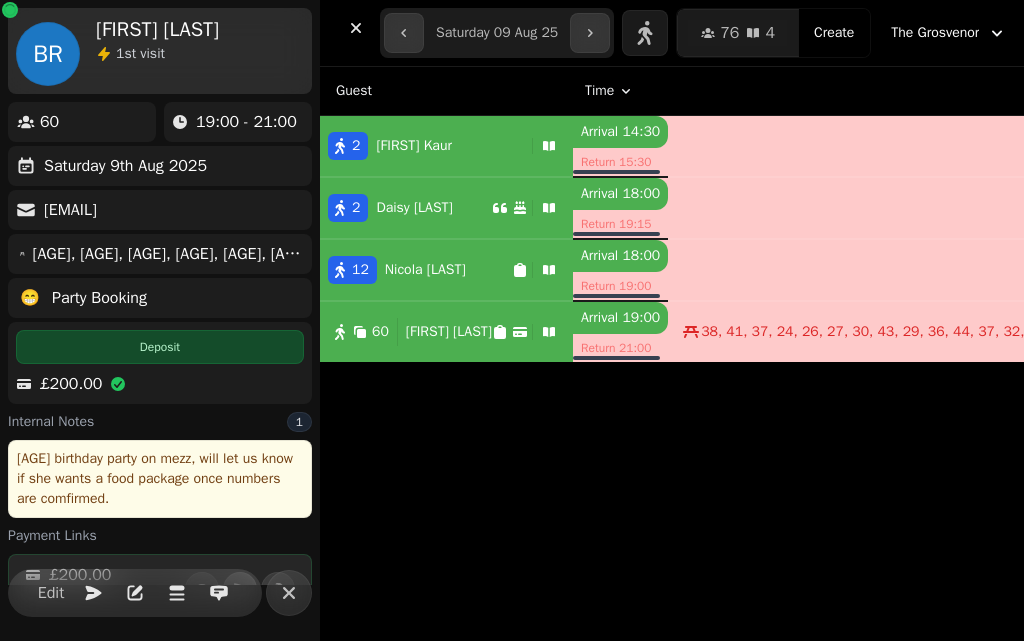 select on "**********" 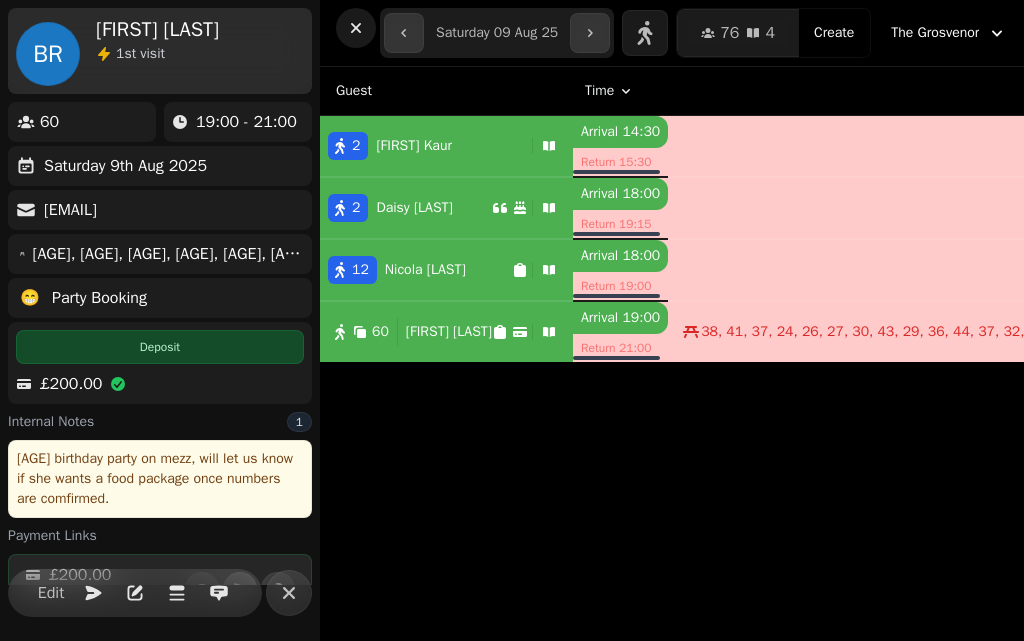click 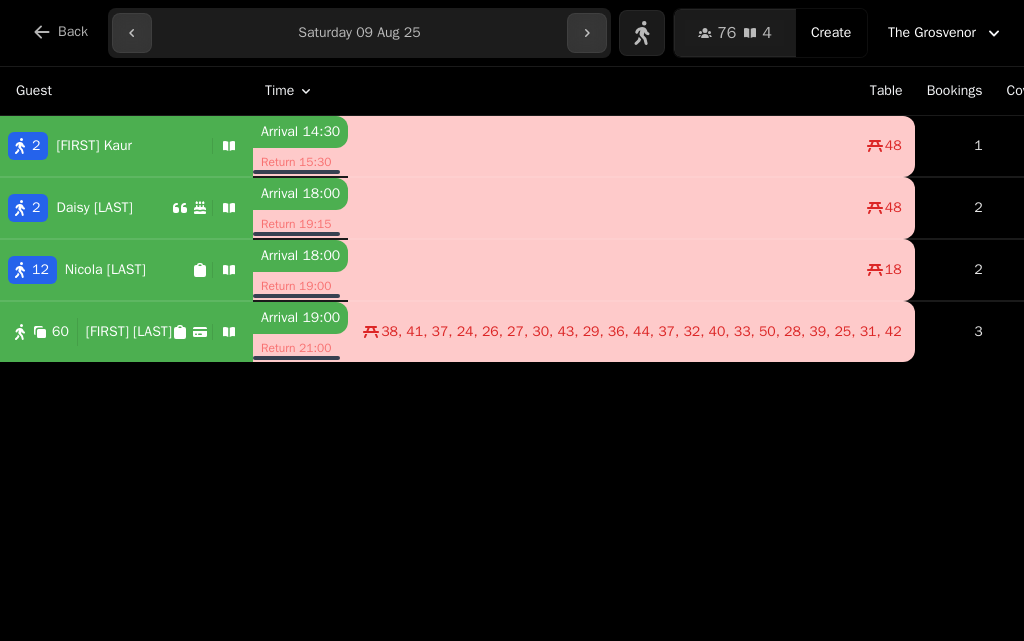 click on "Neelam   Kaur" at bounding box center (90, 146) 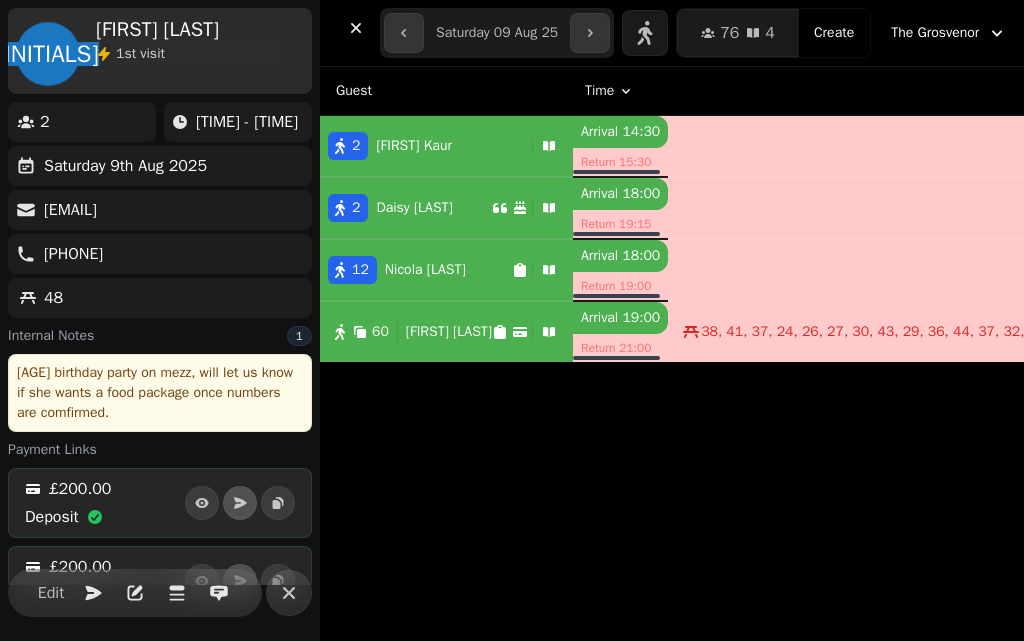 select on "**********" 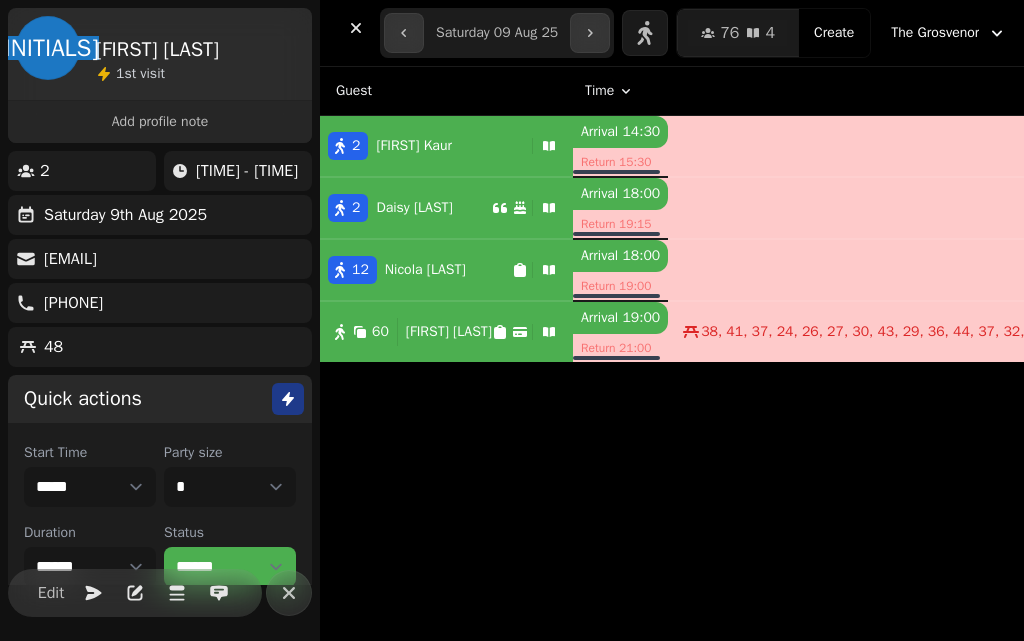 click on "Nicola   Woollin" at bounding box center (425, 270) 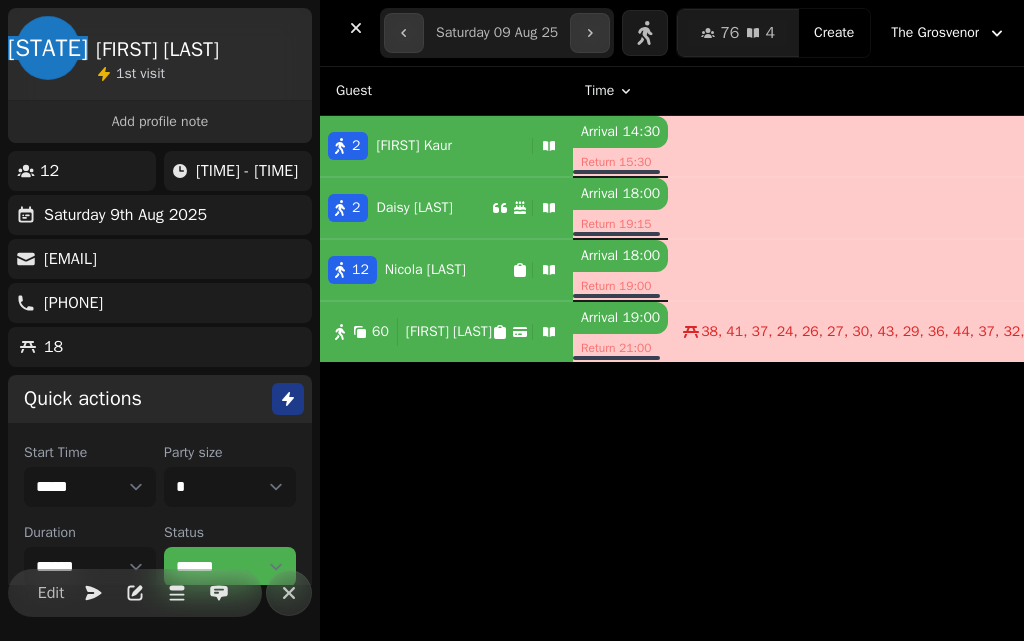 select on "**********" 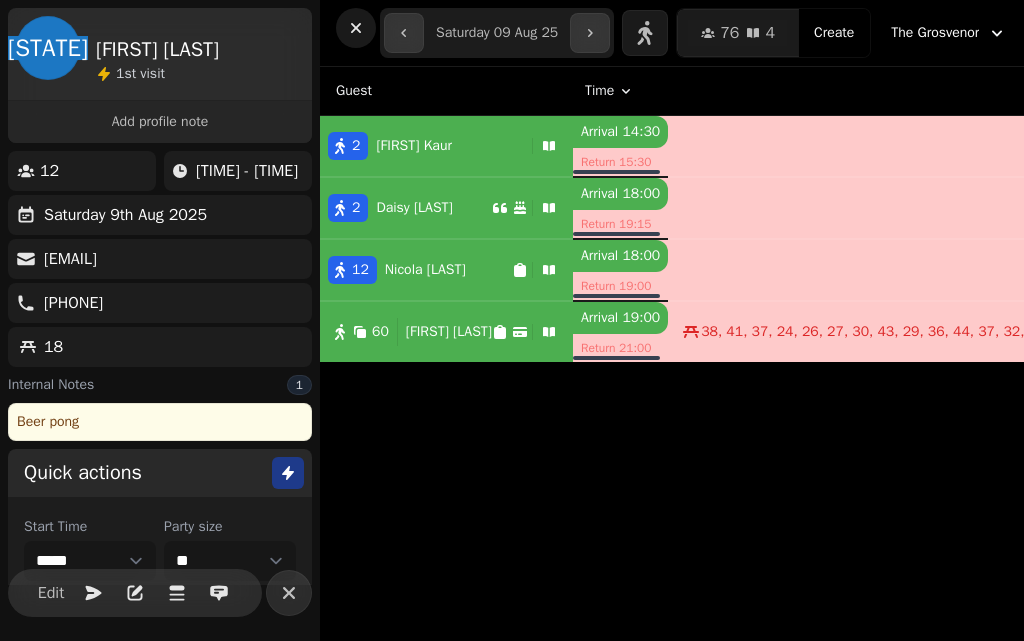 click 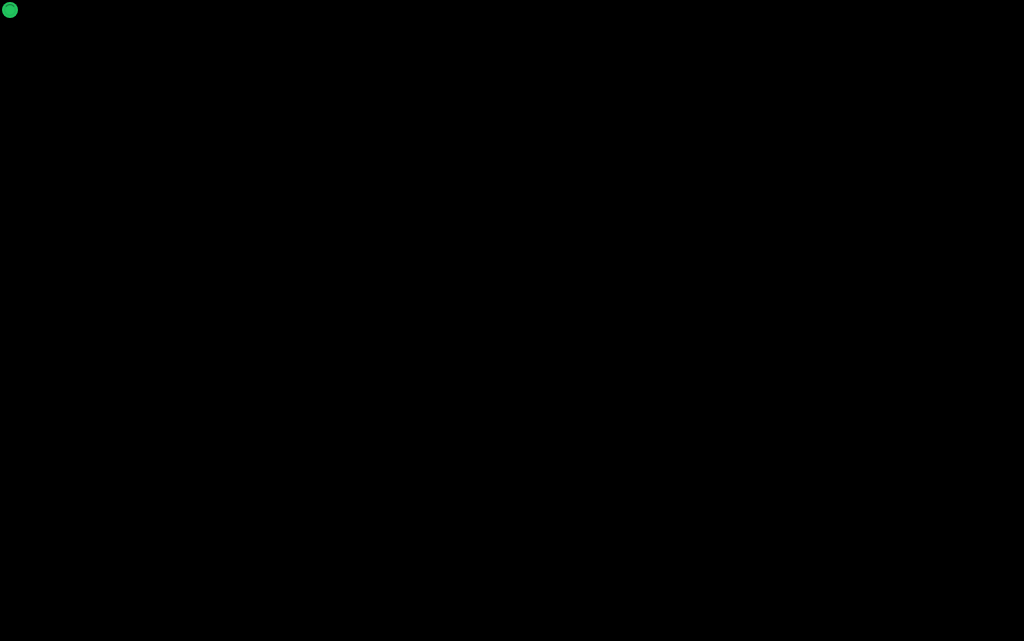 scroll, scrollTop: 0, scrollLeft: 0, axis: both 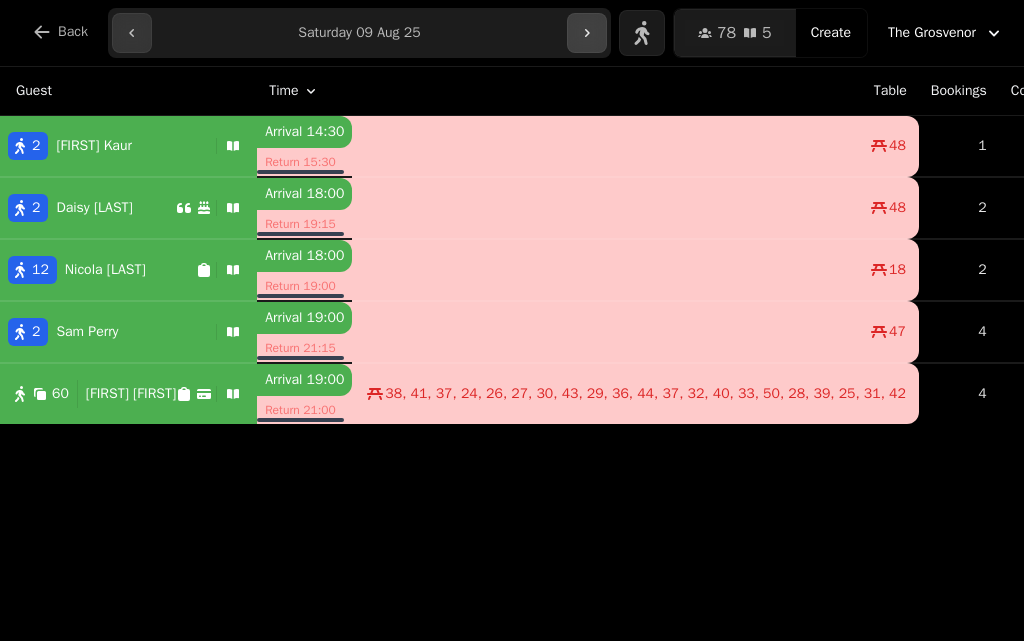 click 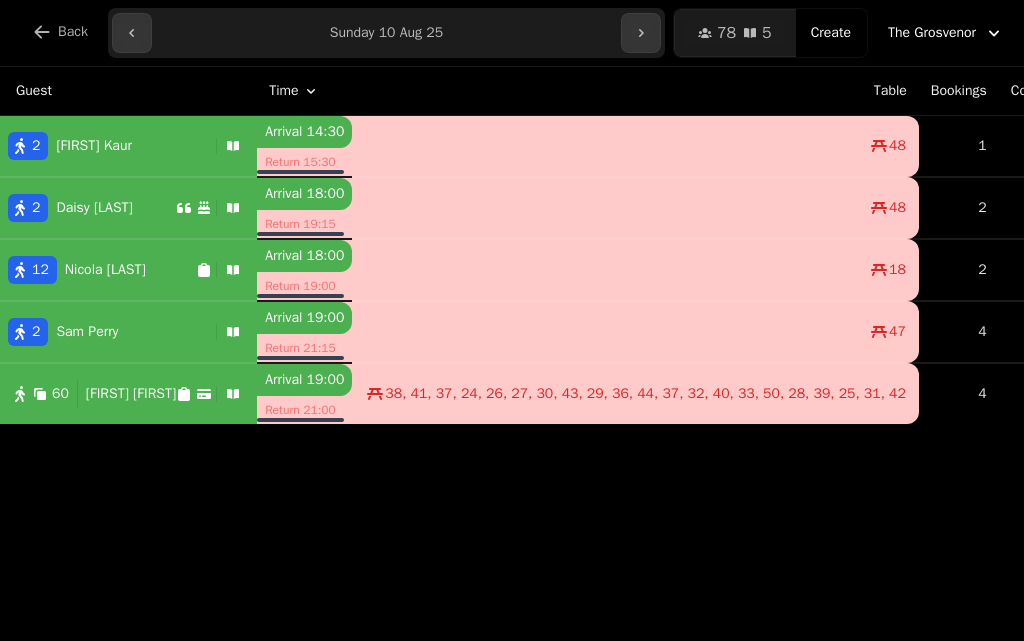 click on "**********" at bounding box center (386, 33) 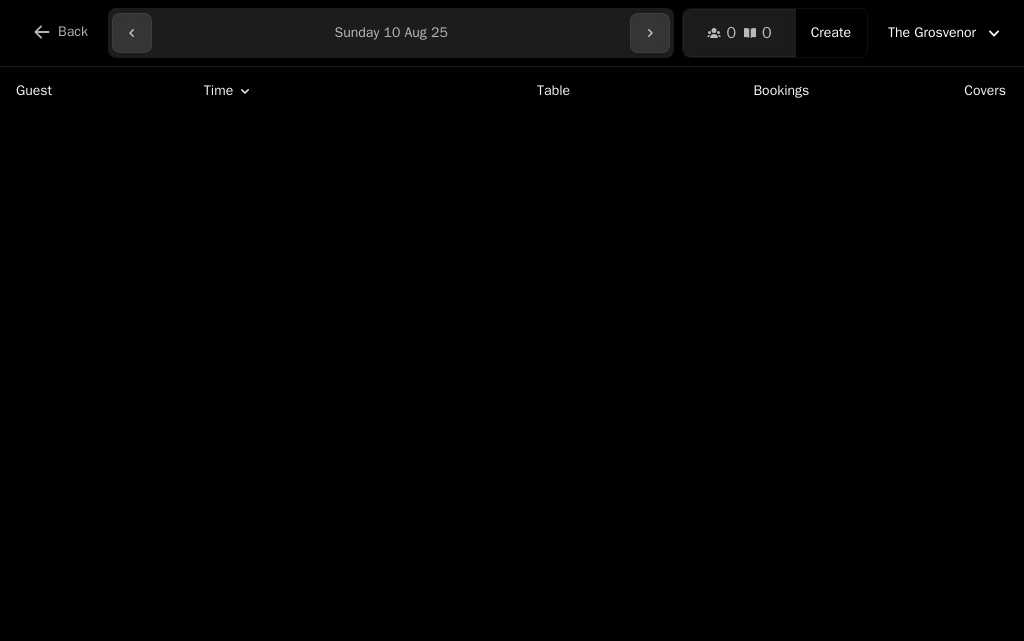 click on "**********" at bounding box center (391, 33) 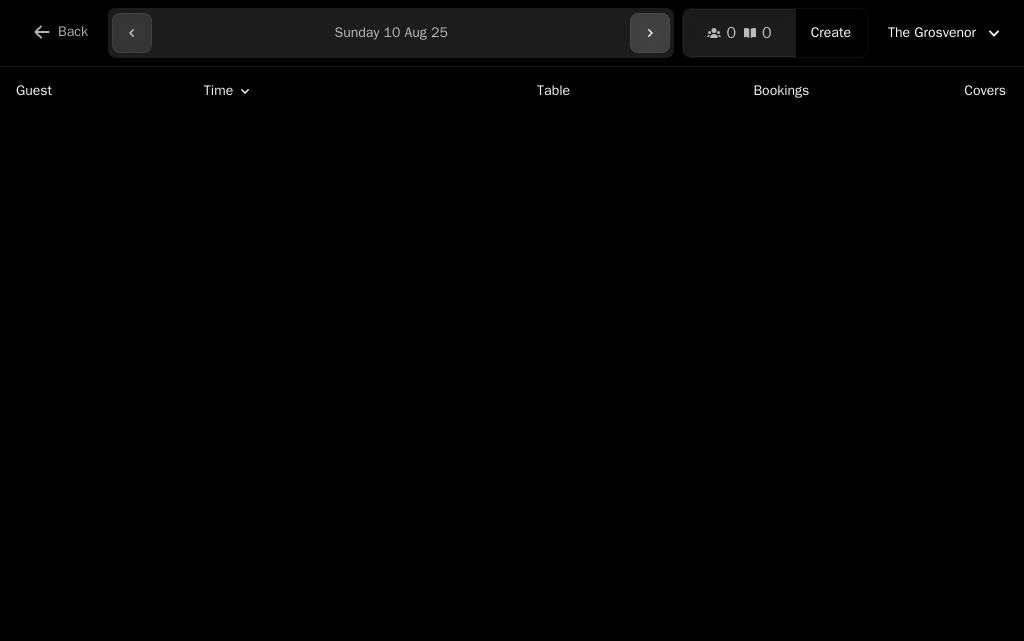 click at bounding box center [650, 33] 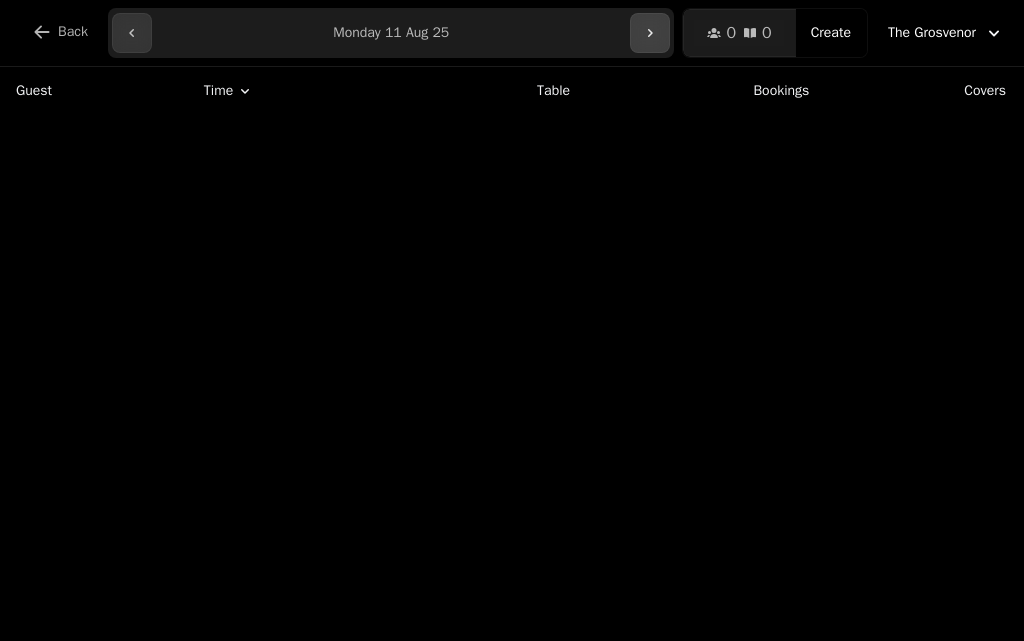 click at bounding box center [650, 33] 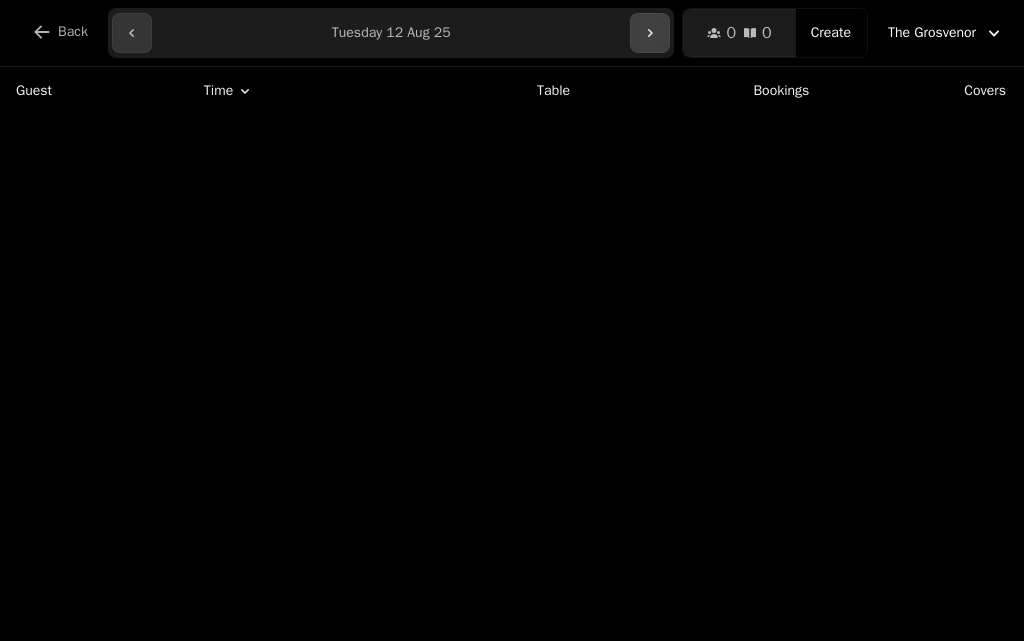 click 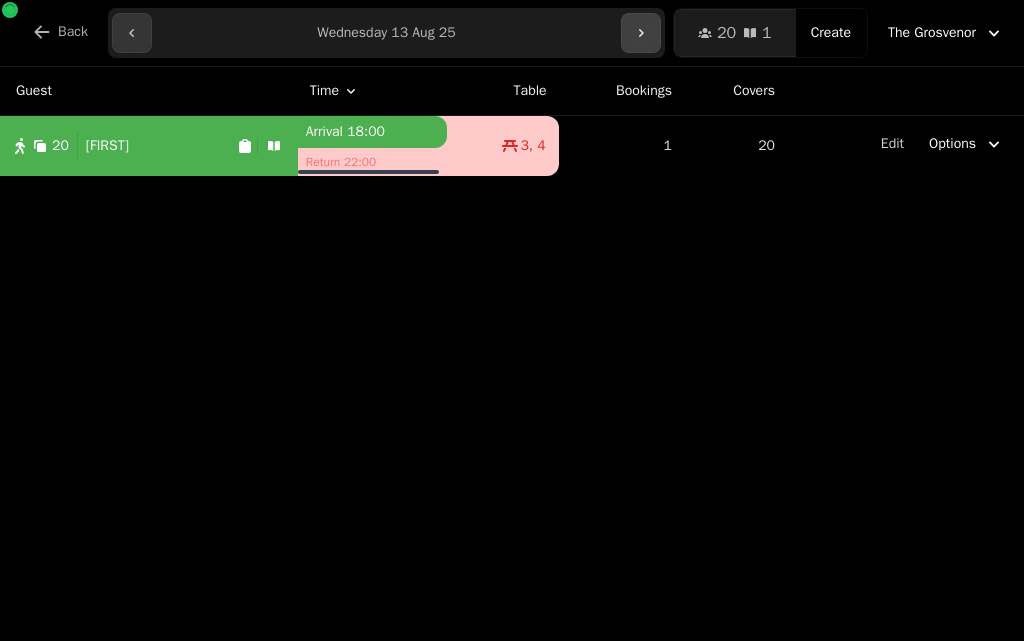 click 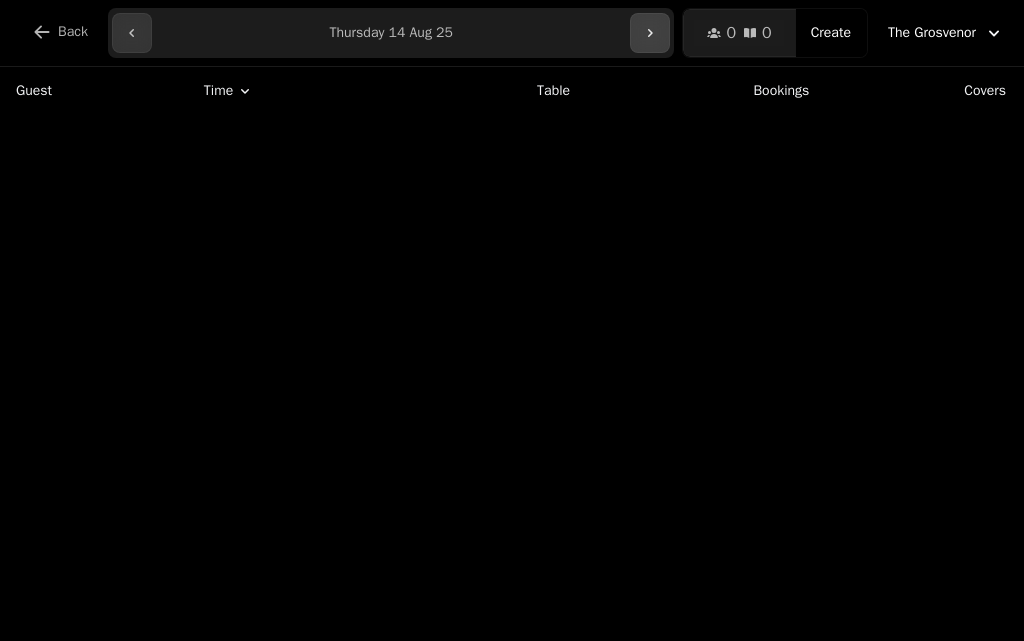 click 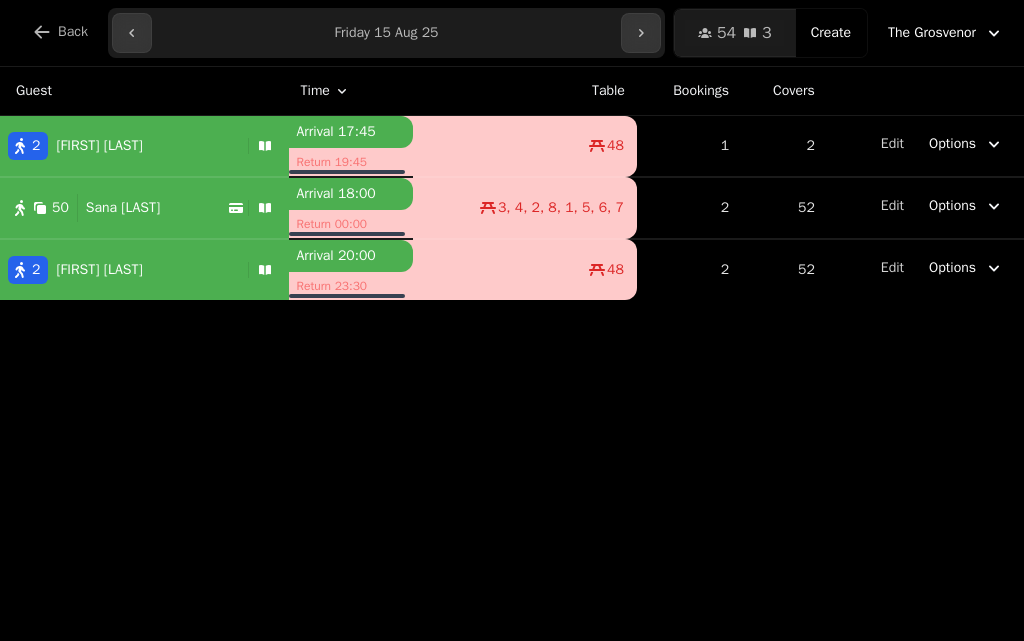 click on "50 Sana   Tahir" at bounding box center [144, 208] 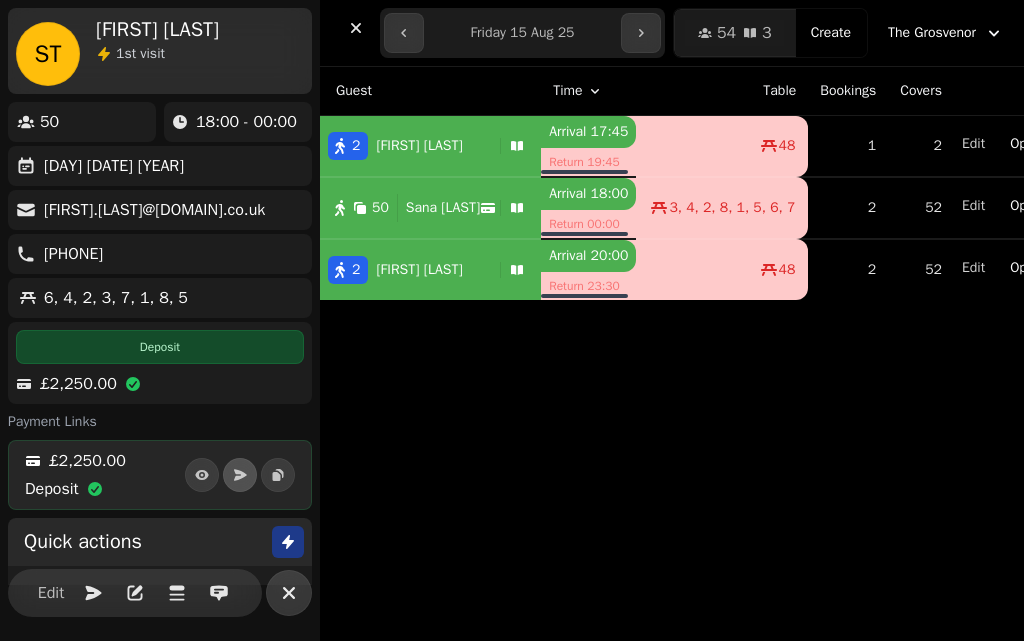 click 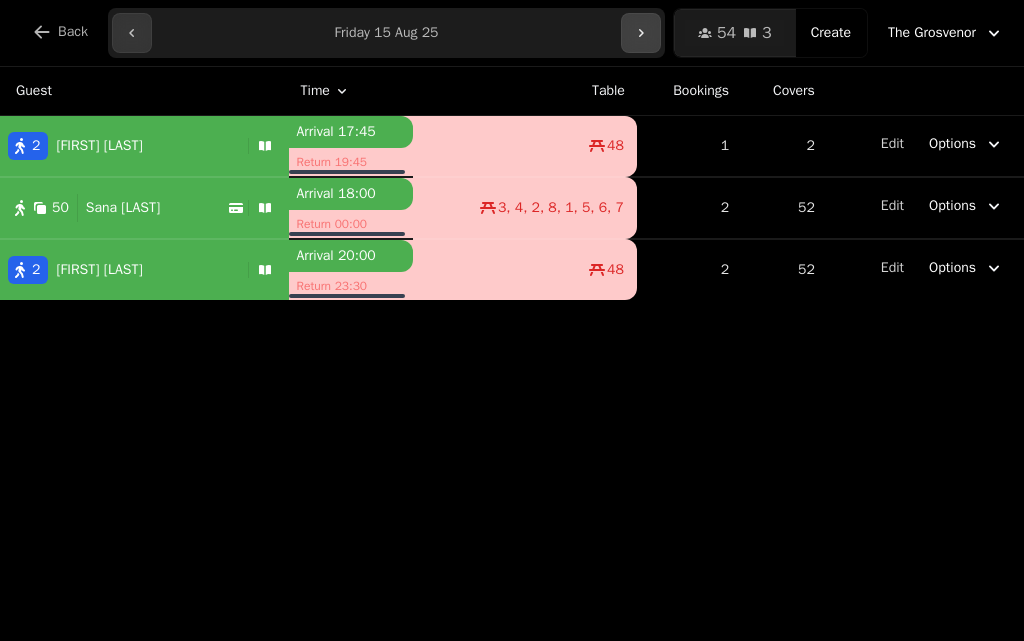click 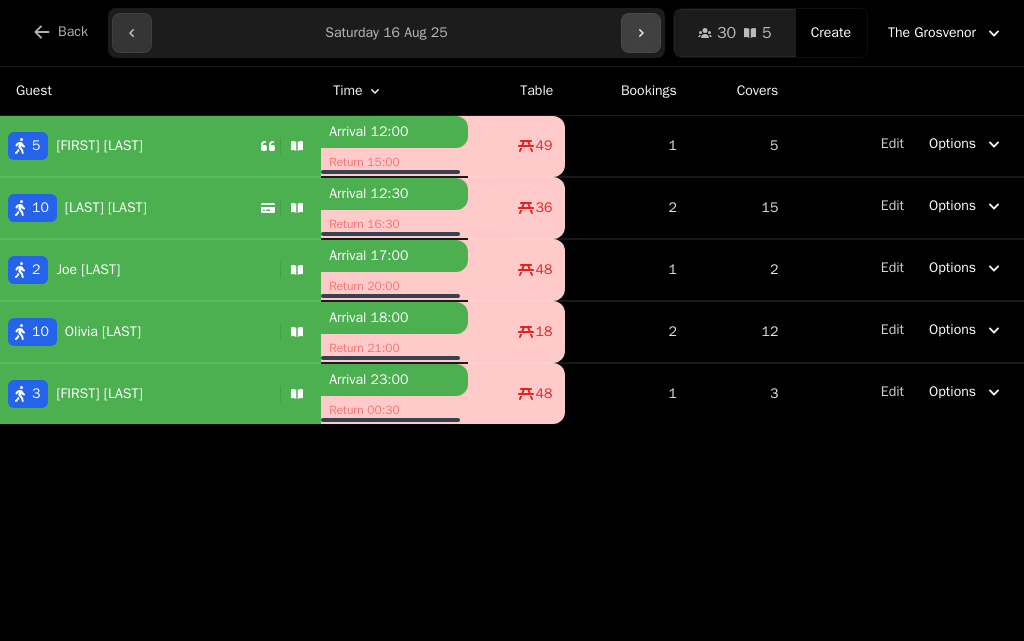 click at bounding box center (641, 33) 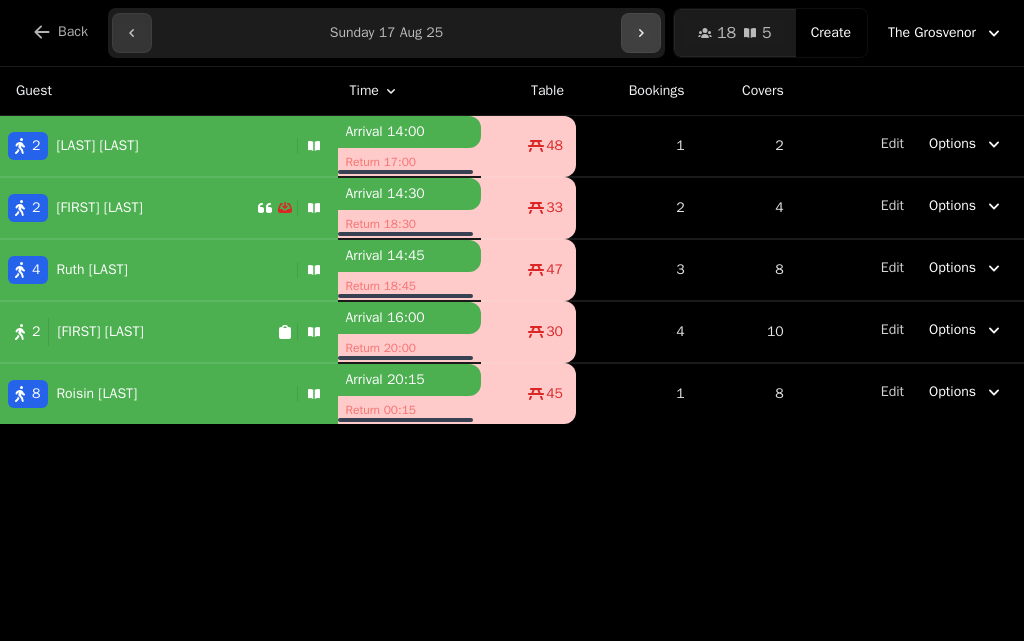 click 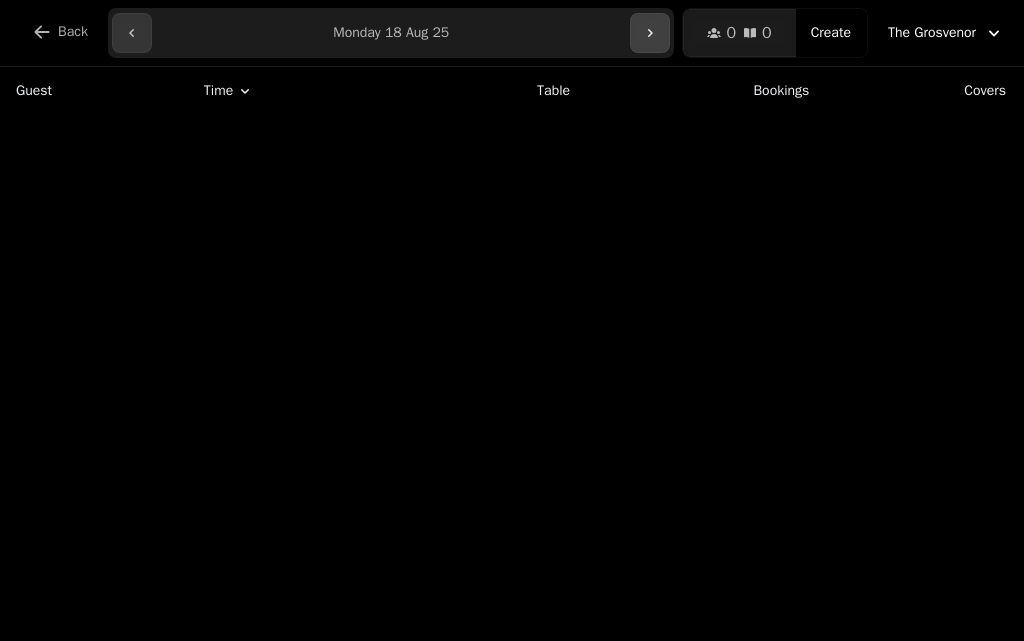 click 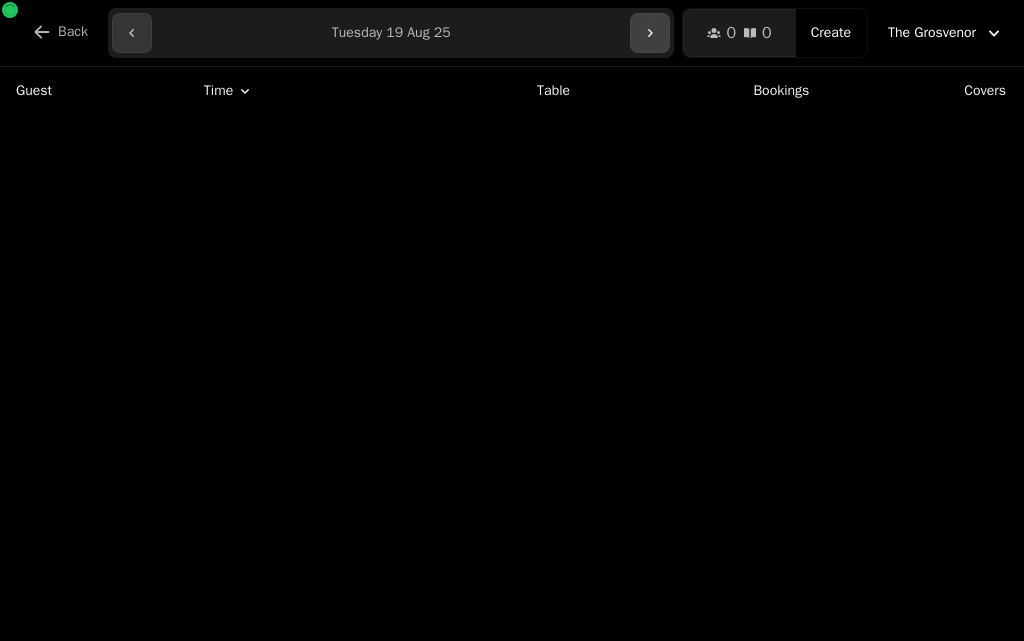click 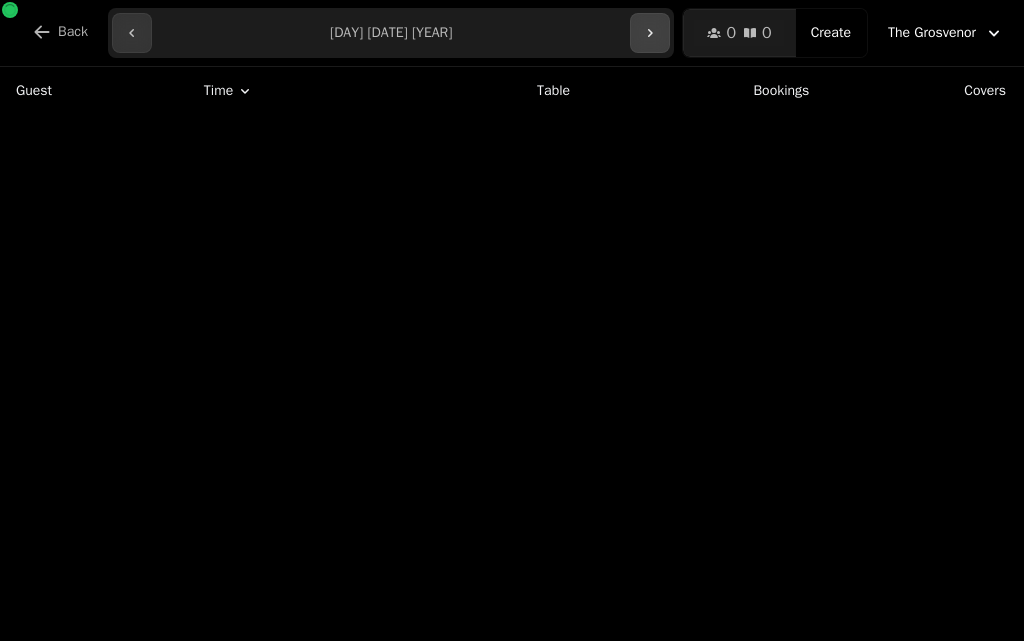 click 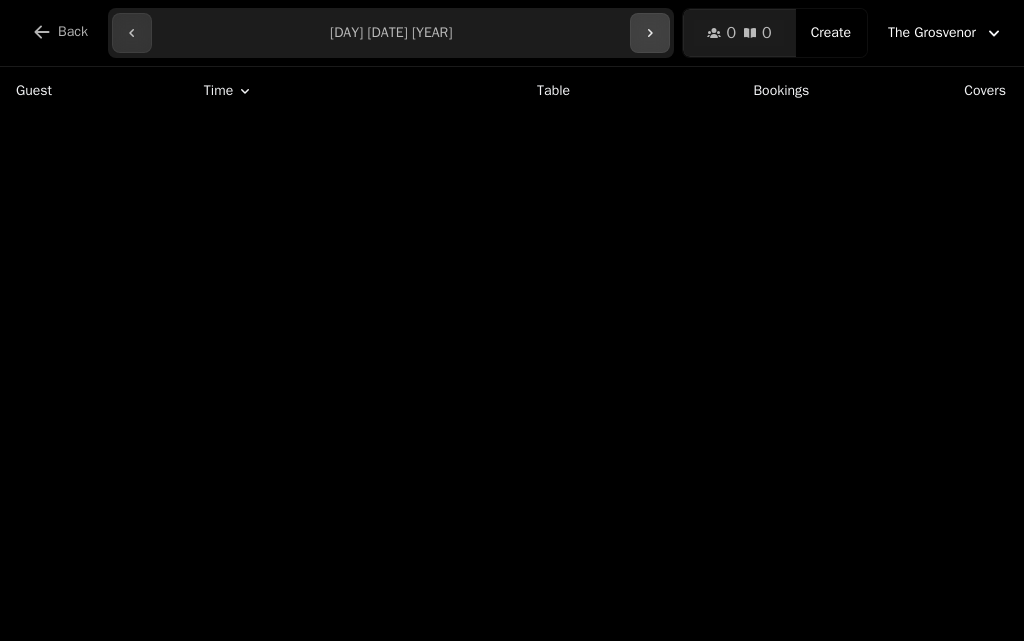 click 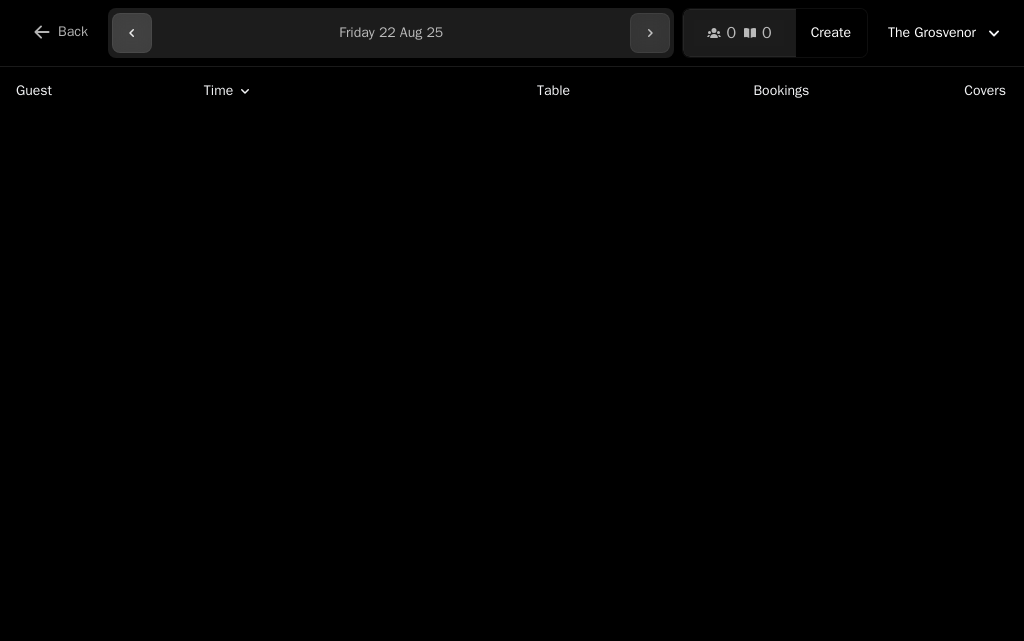 click at bounding box center (132, 33) 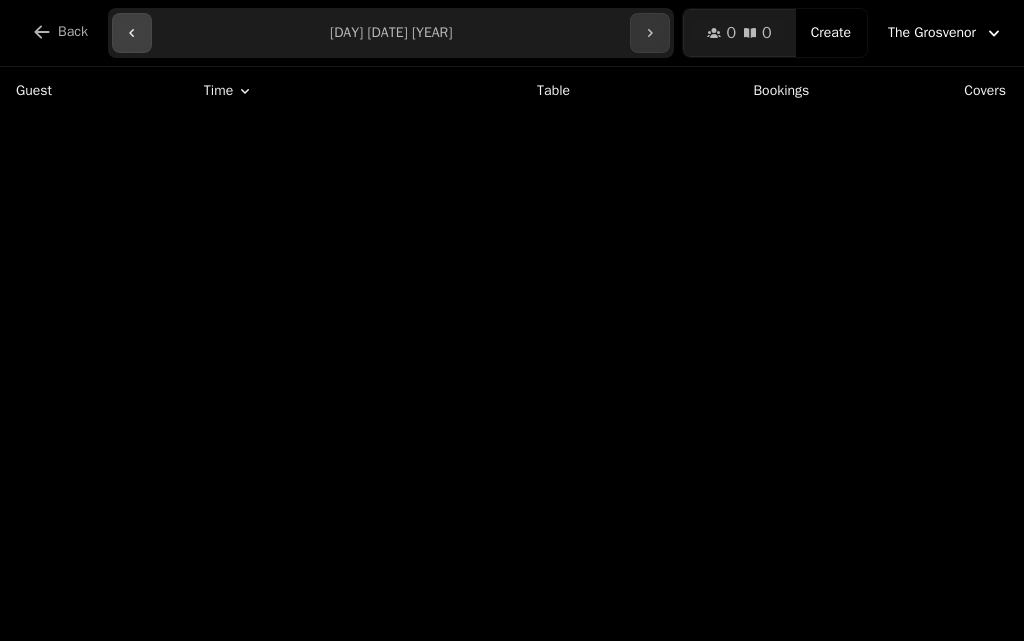 click 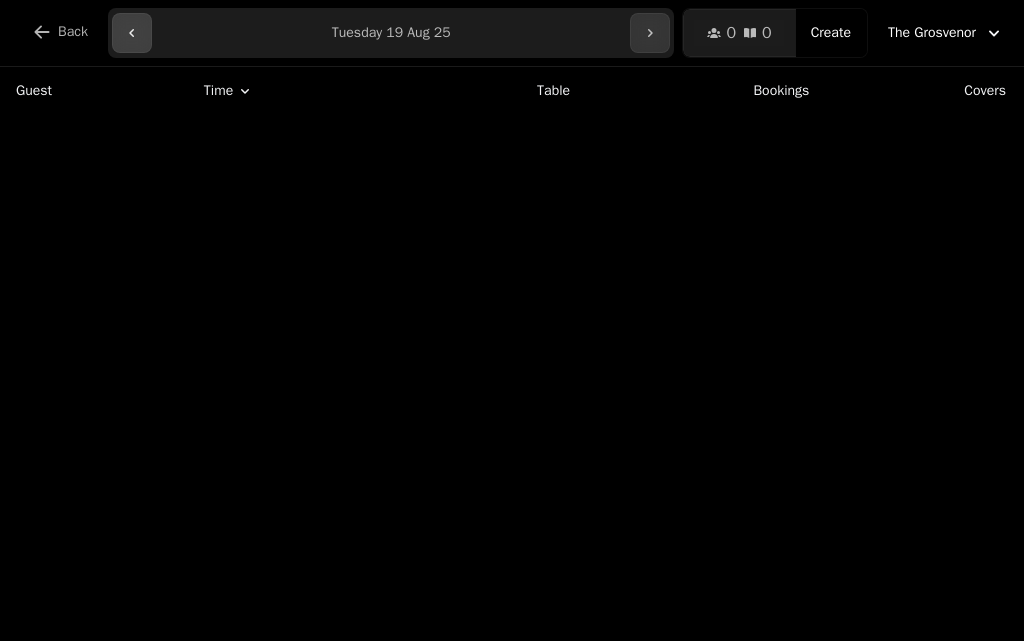 click at bounding box center (132, 33) 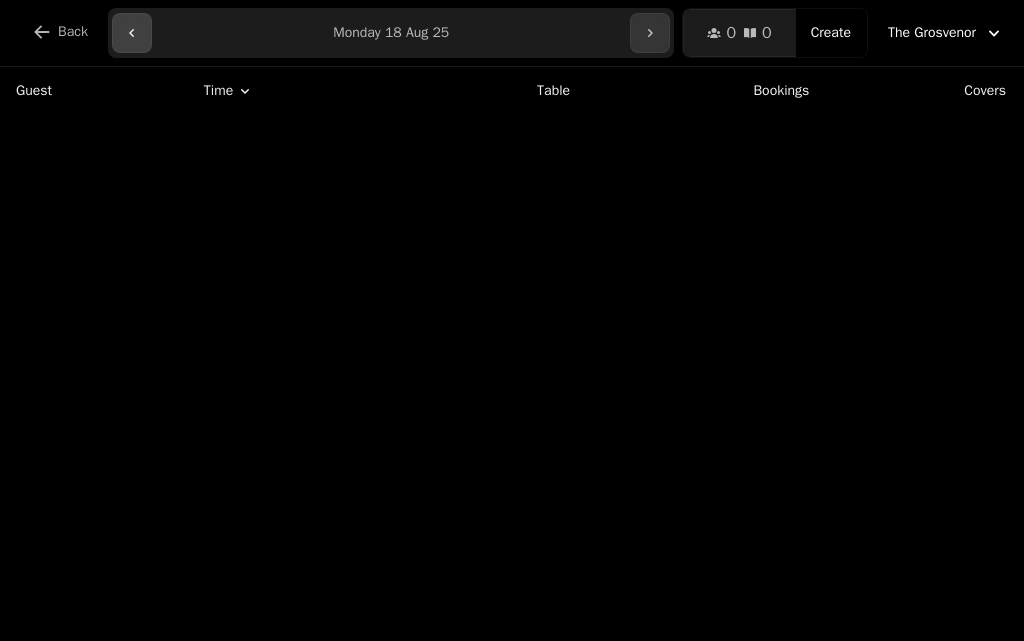 click at bounding box center [132, 33] 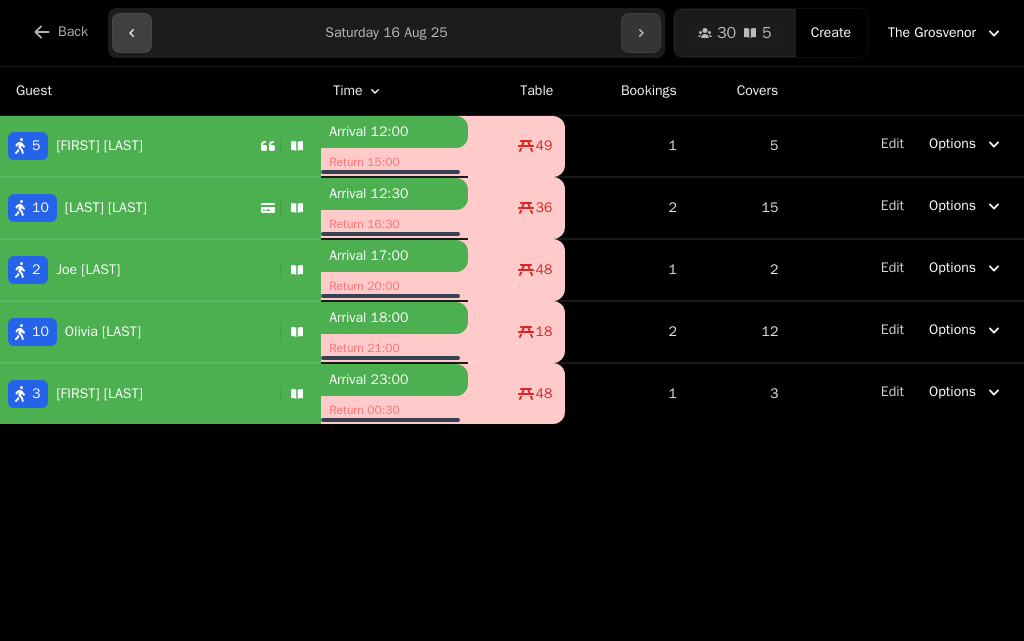 click at bounding box center [132, 33] 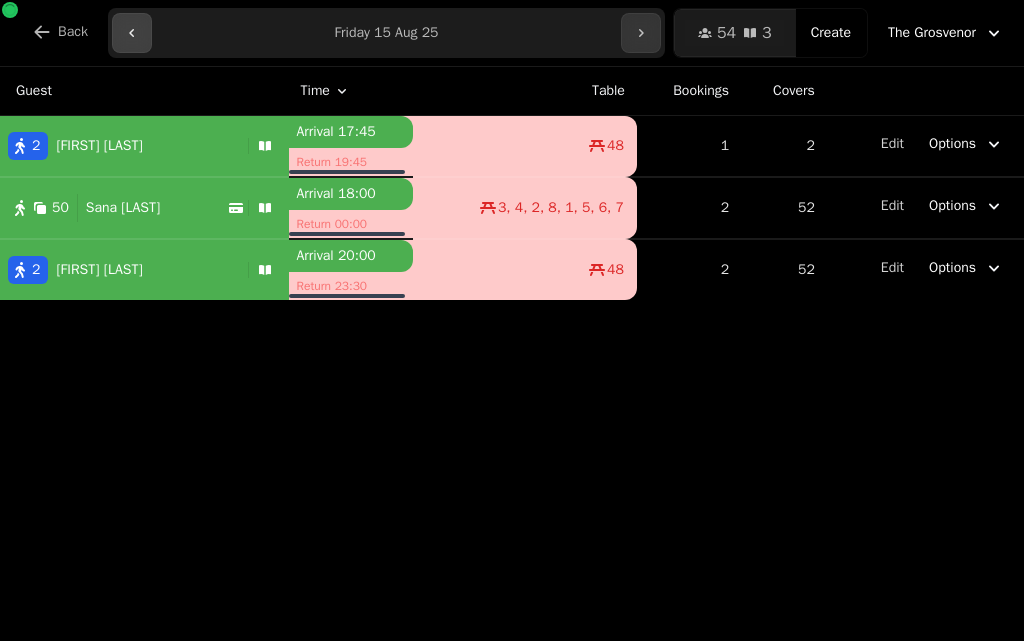 click 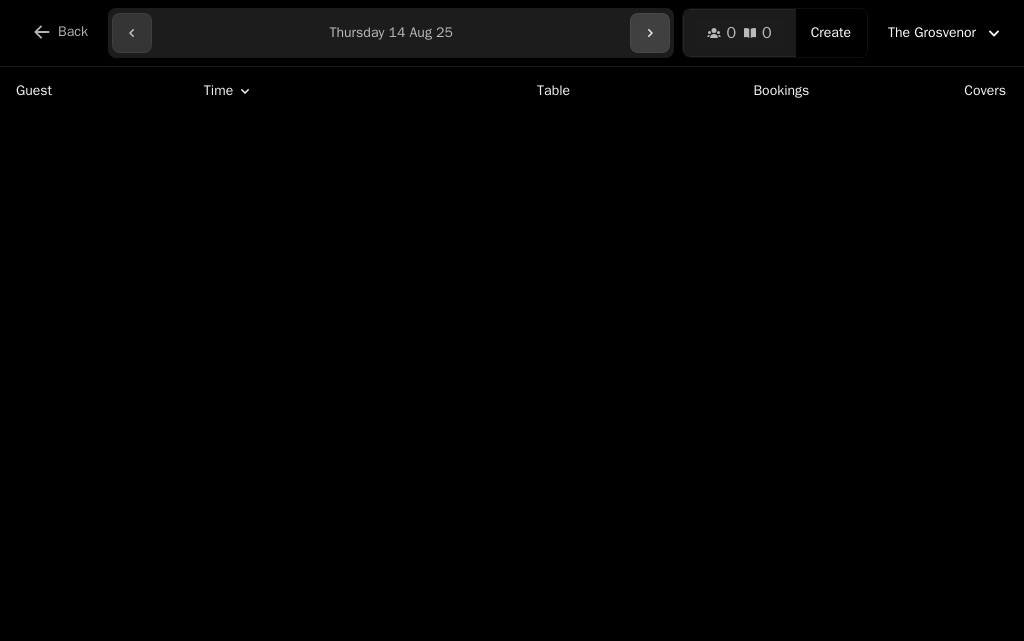 click 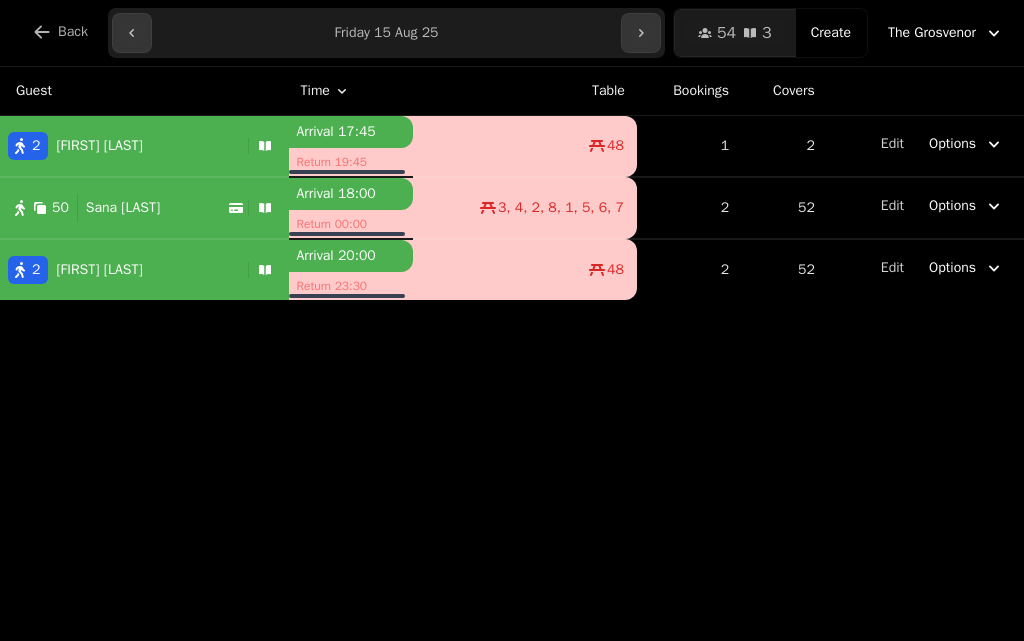 click on "**********" at bounding box center (386, 33) 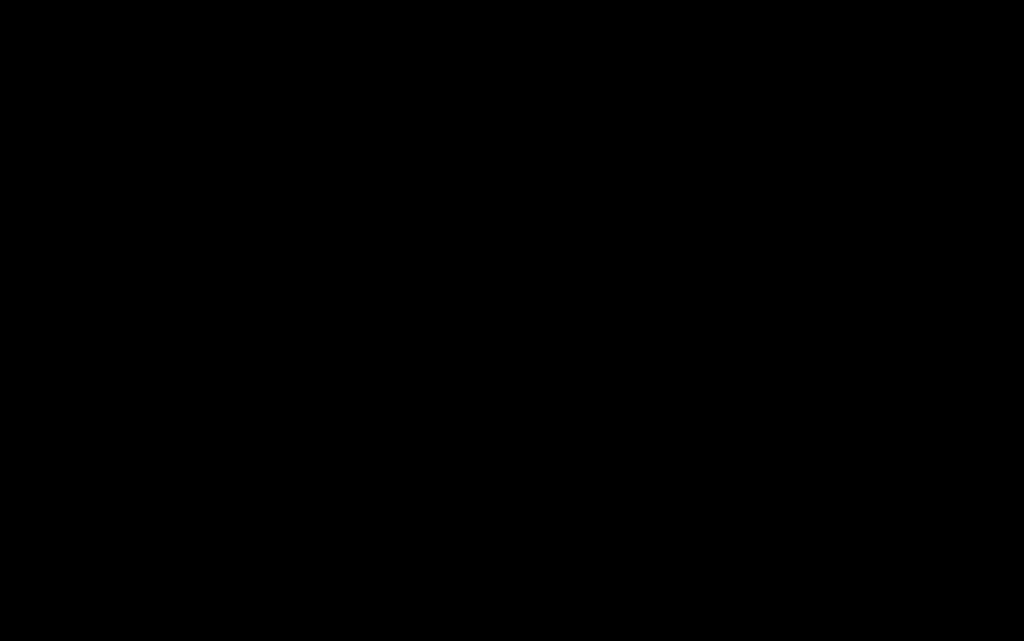 scroll, scrollTop: 0, scrollLeft: 0, axis: both 